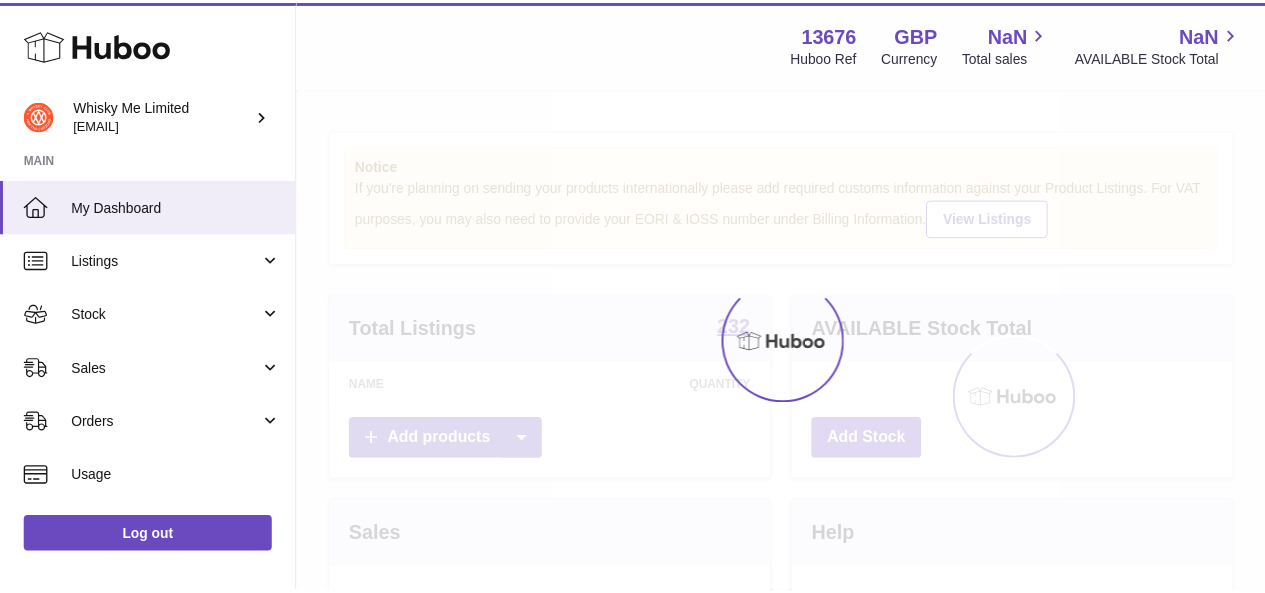 scroll, scrollTop: 0, scrollLeft: 0, axis: both 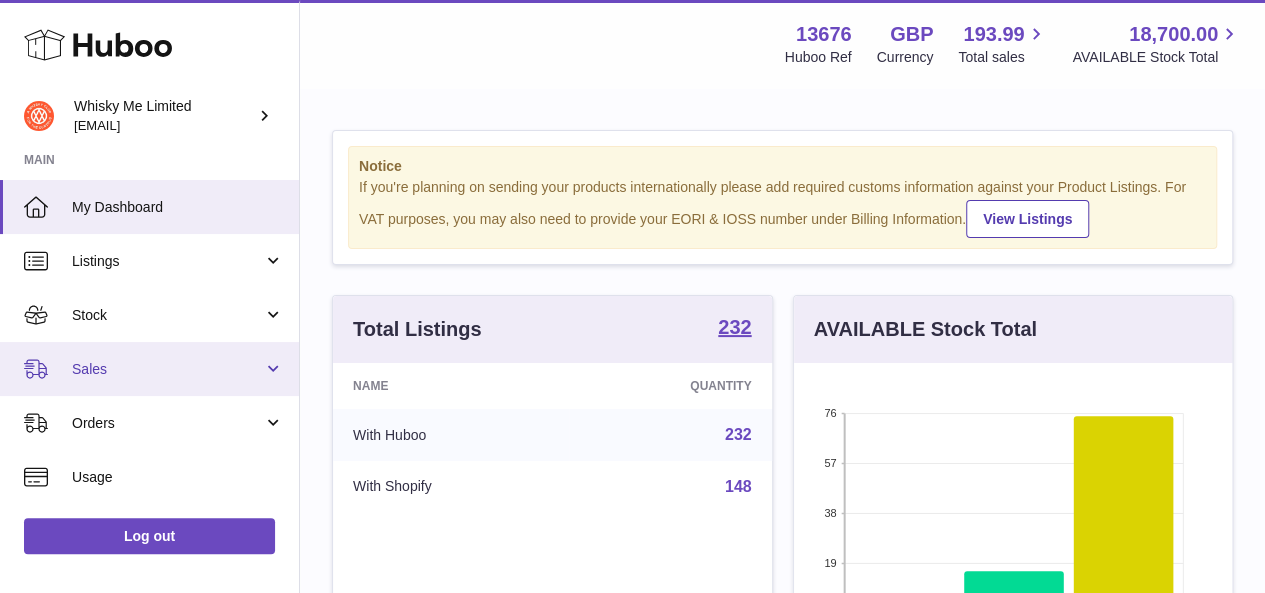 click on "Sales" at bounding box center [167, 369] 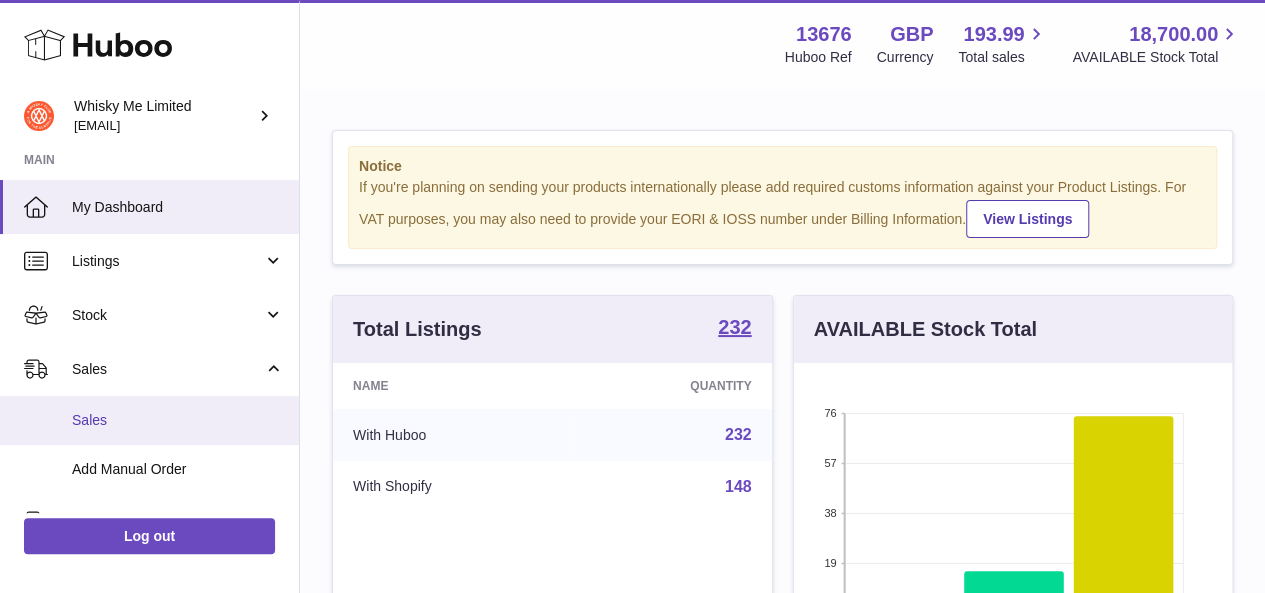 click on "Sales" at bounding box center [178, 420] 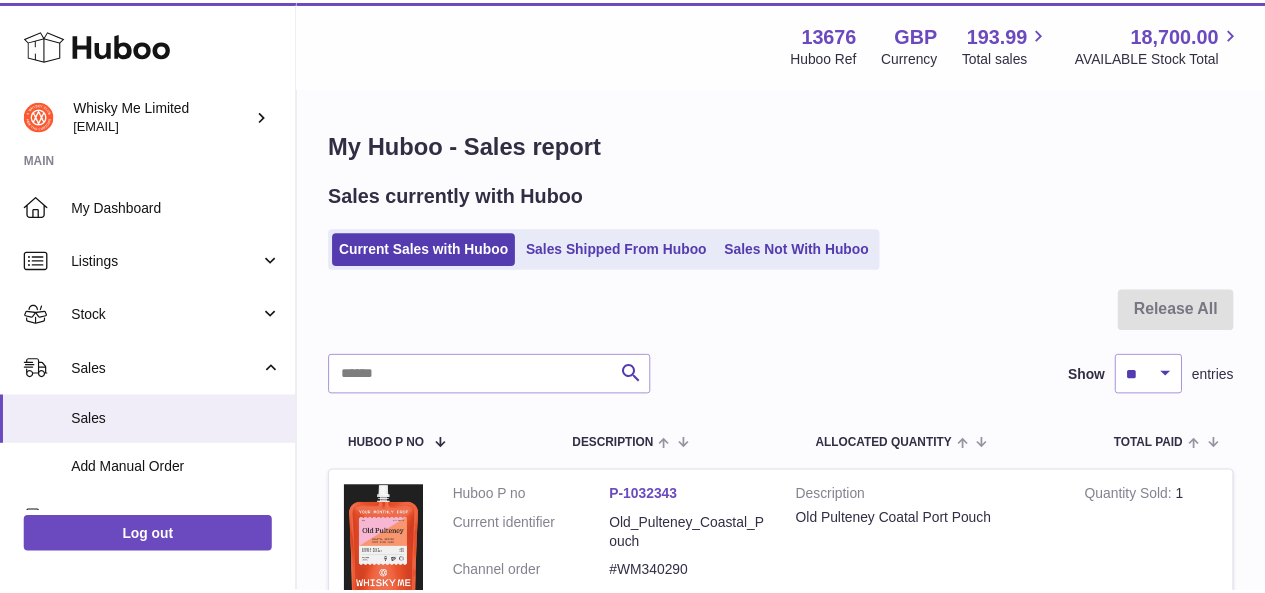 scroll, scrollTop: 0, scrollLeft: 0, axis: both 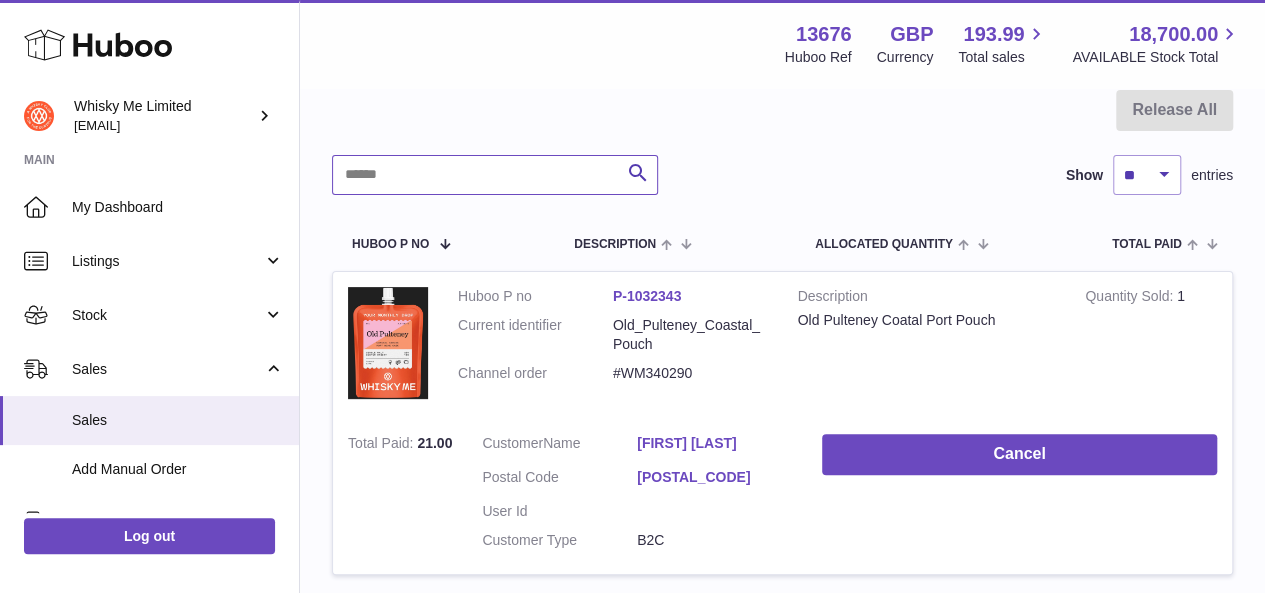 click at bounding box center [495, 175] 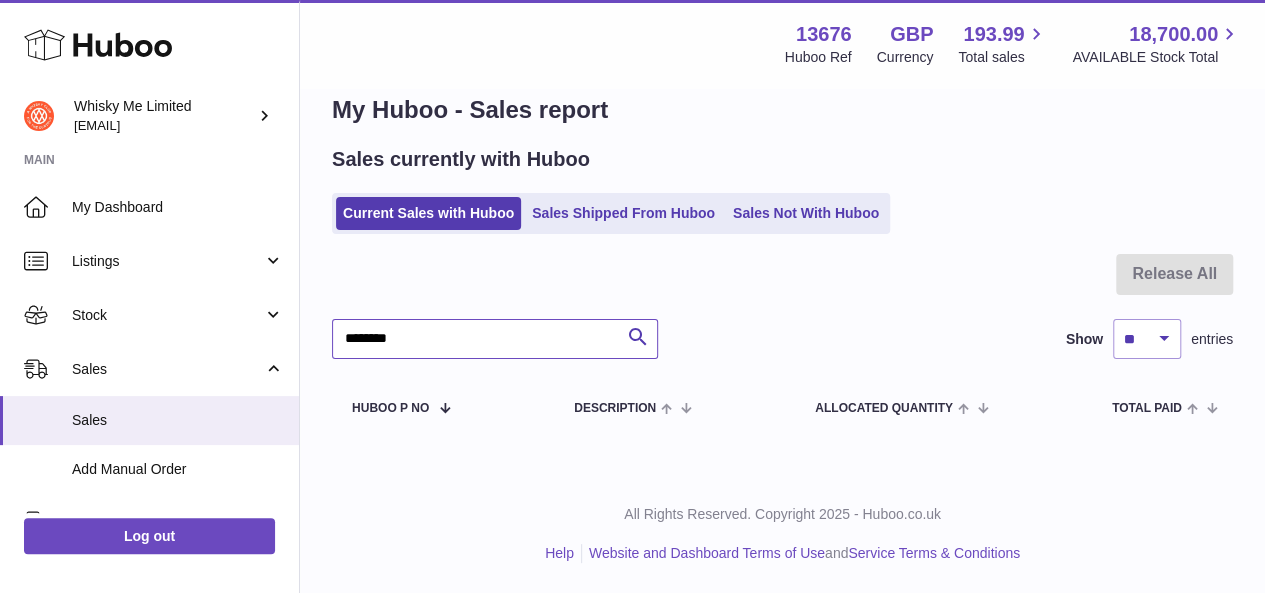 scroll, scrollTop: 35, scrollLeft: 0, axis: vertical 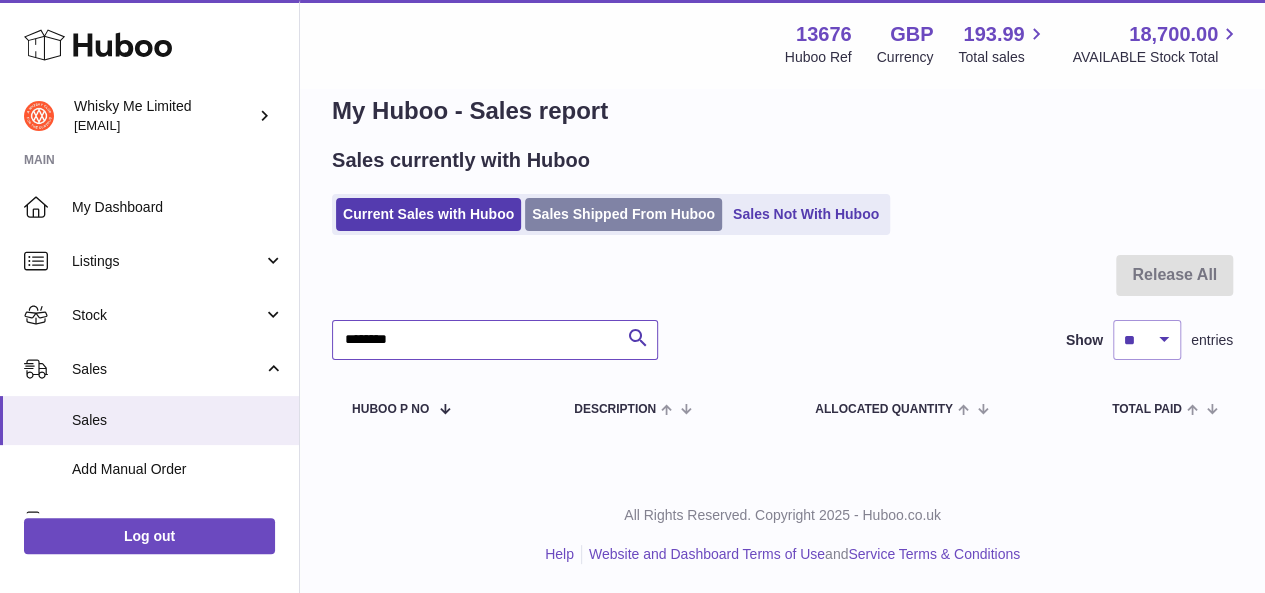 type on "********" 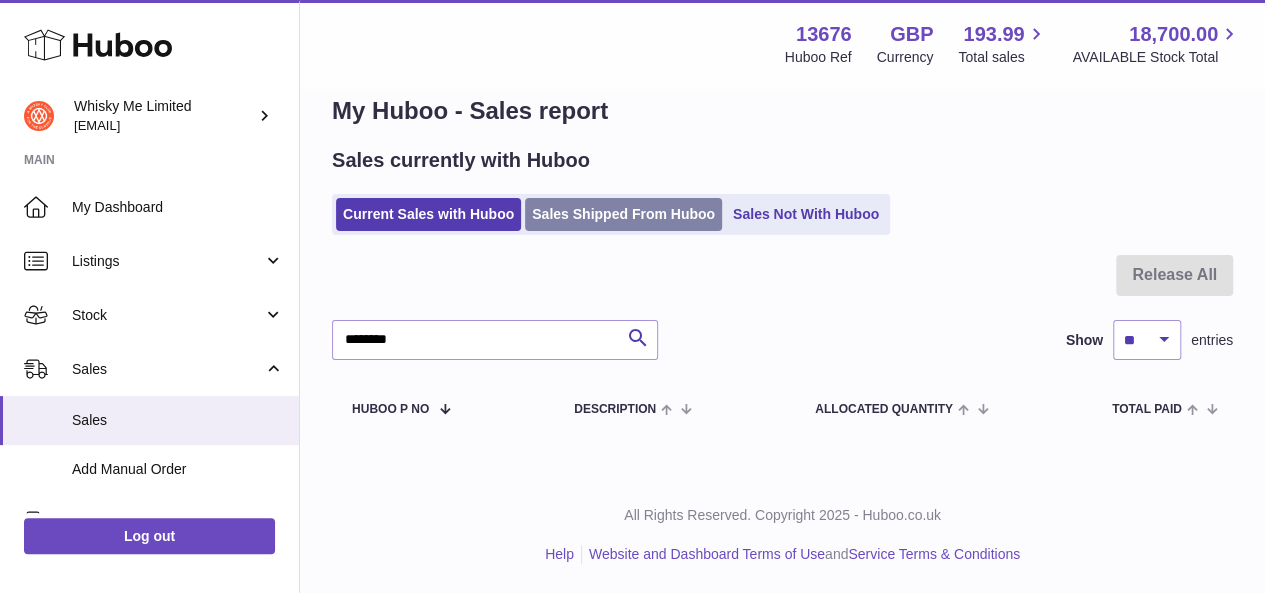 click on "Sales Shipped From Huboo" at bounding box center (623, 214) 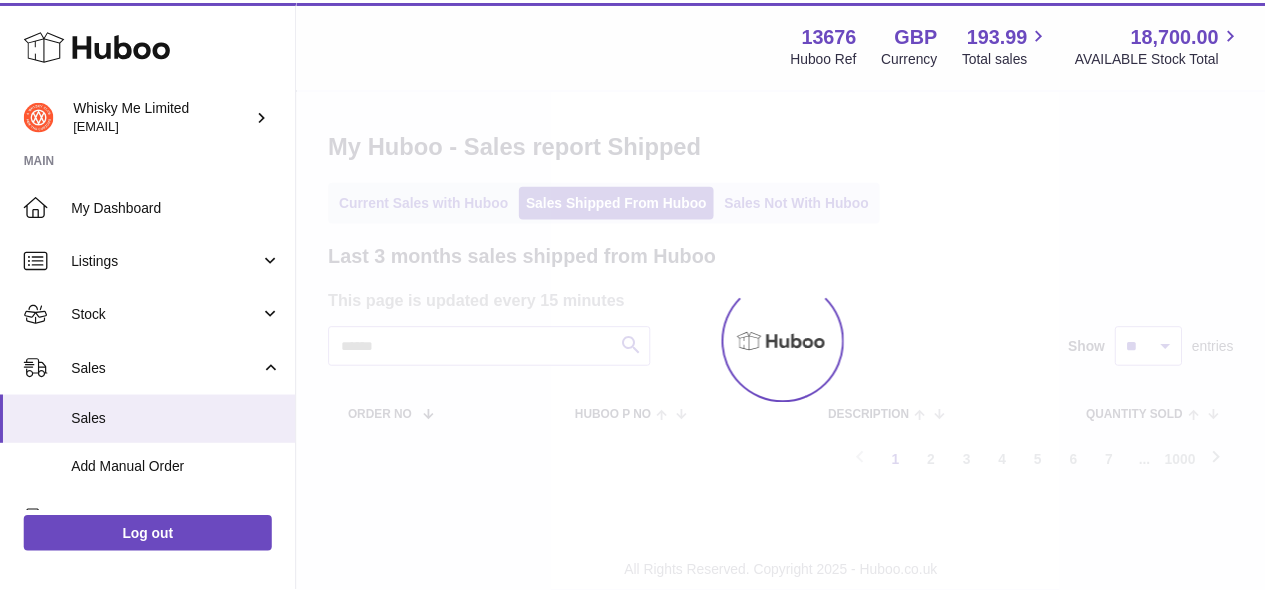 scroll, scrollTop: 0, scrollLeft: 0, axis: both 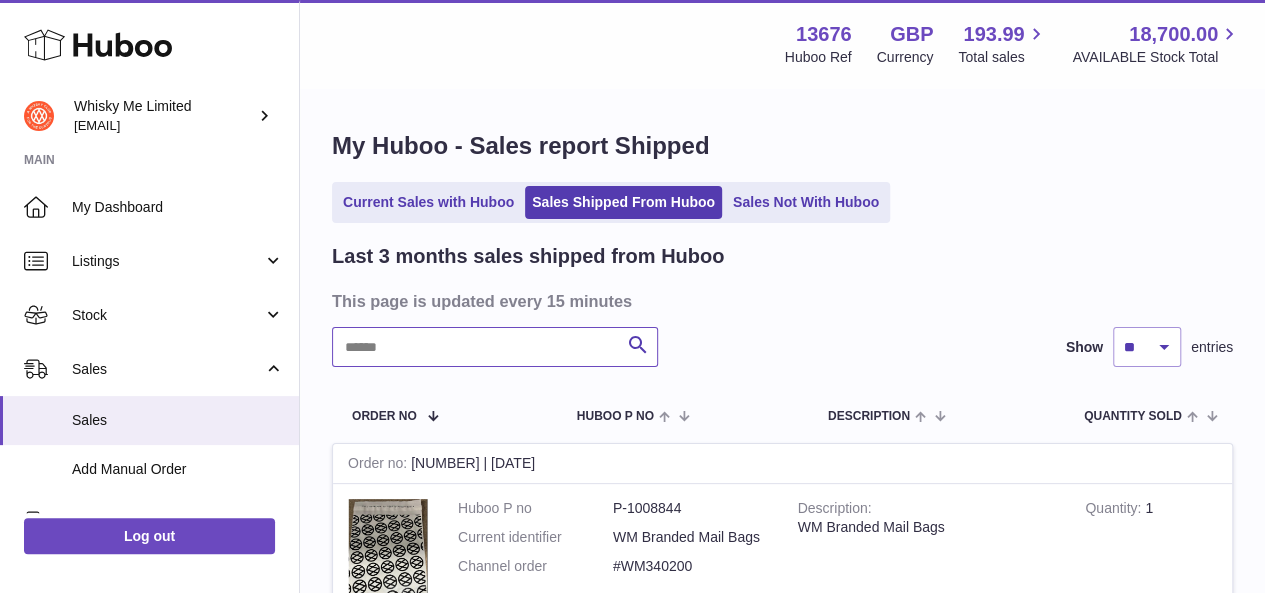 click at bounding box center (495, 347) 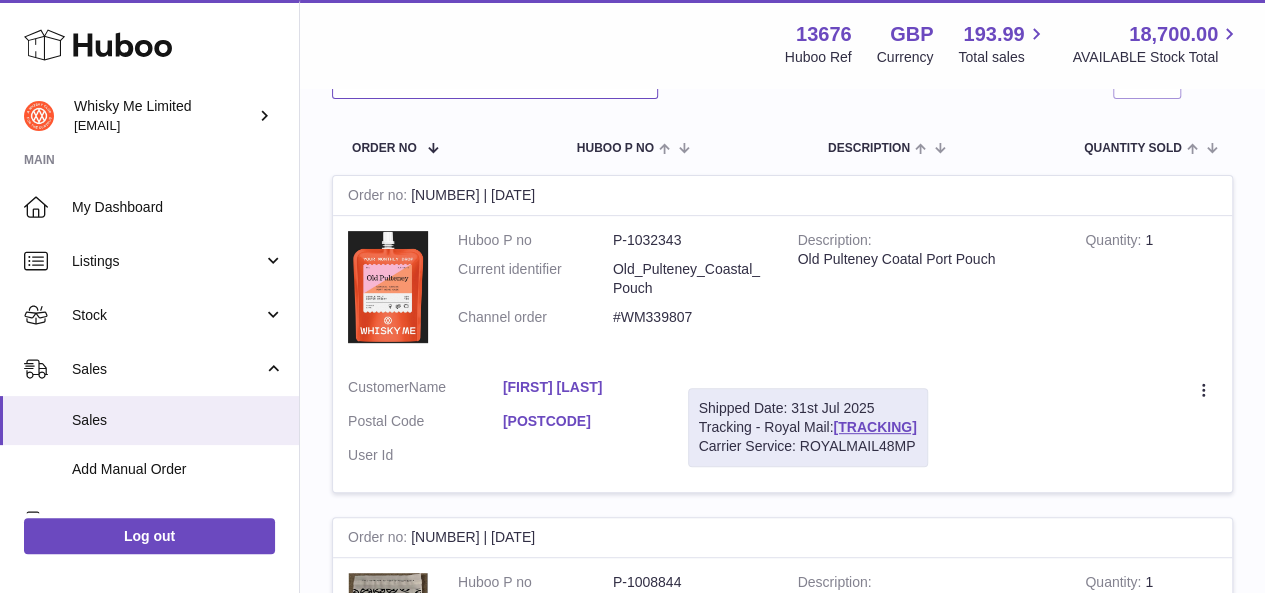 scroll, scrollTop: 300, scrollLeft: 0, axis: vertical 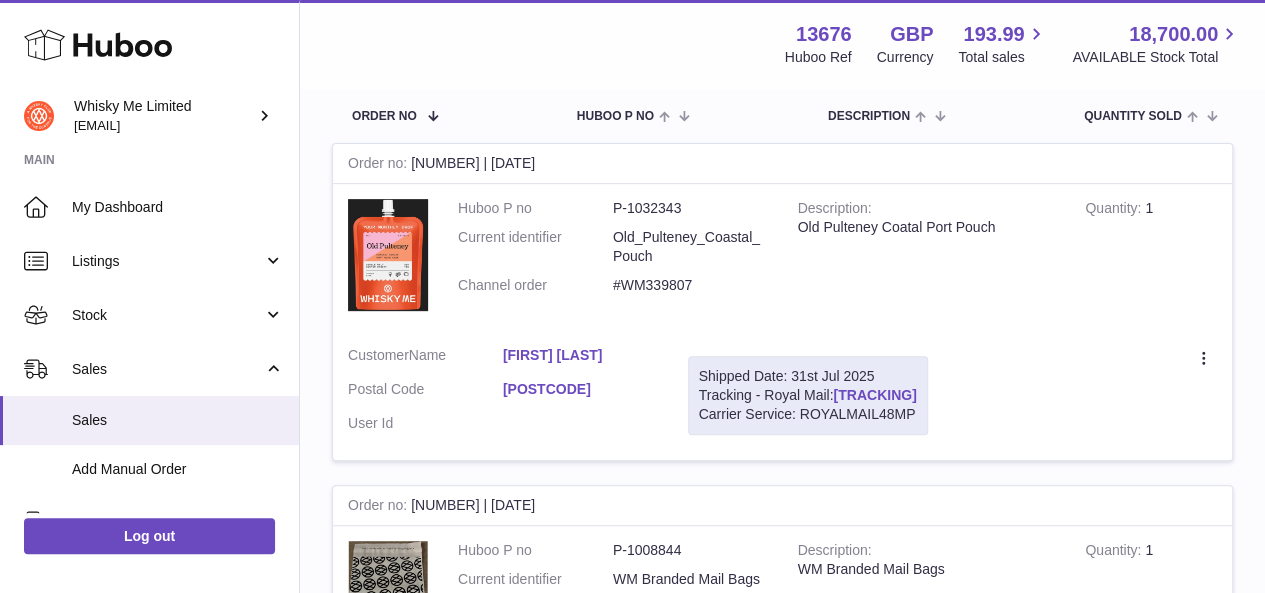 type on "********" 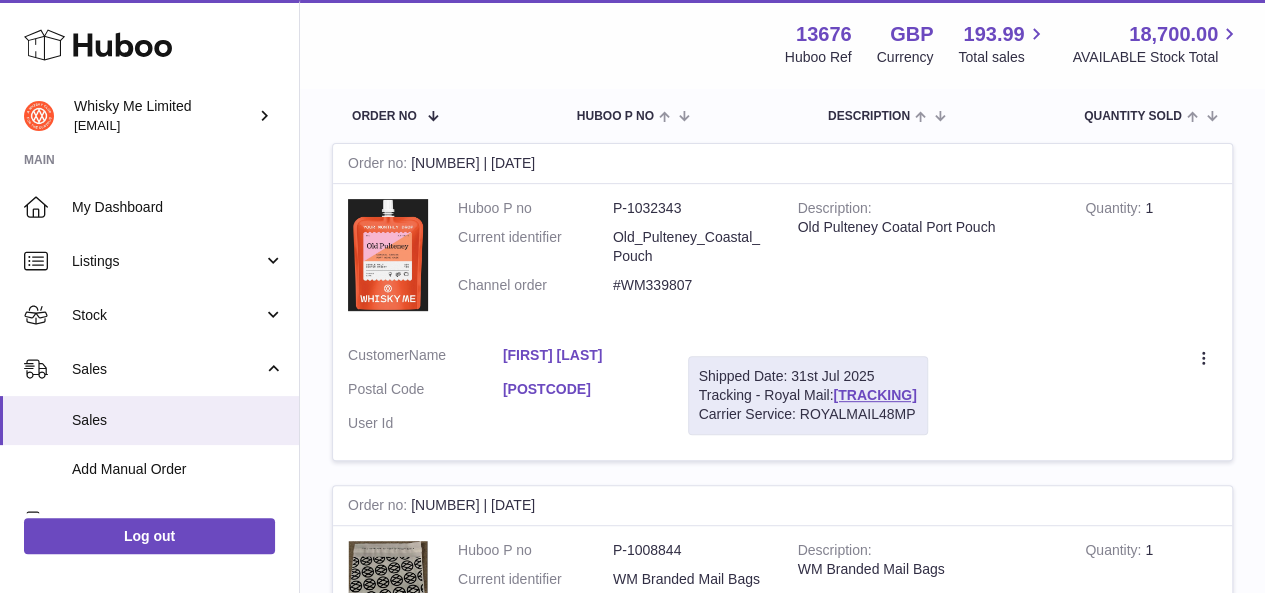 click on "Description
Old Pulteney Coatal Port Pouch" at bounding box center (927, 257) 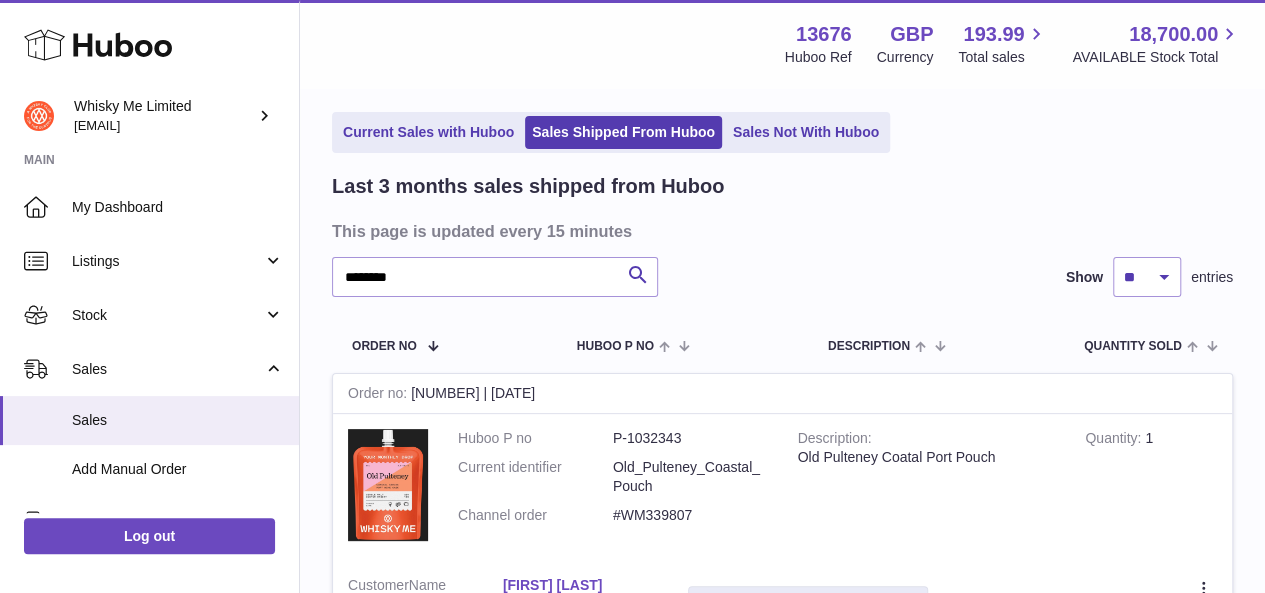 scroll, scrollTop: 0, scrollLeft: 0, axis: both 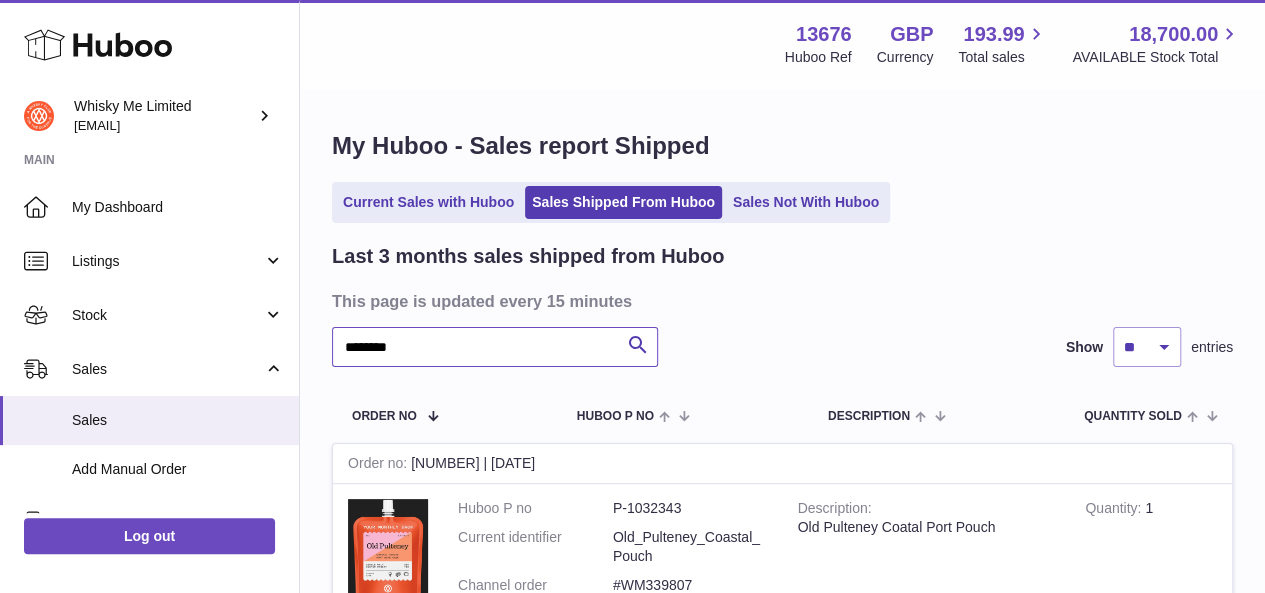 drag, startPoint x: 476, startPoint y: 333, endPoint x: 328, endPoint y: 335, distance: 148.01352 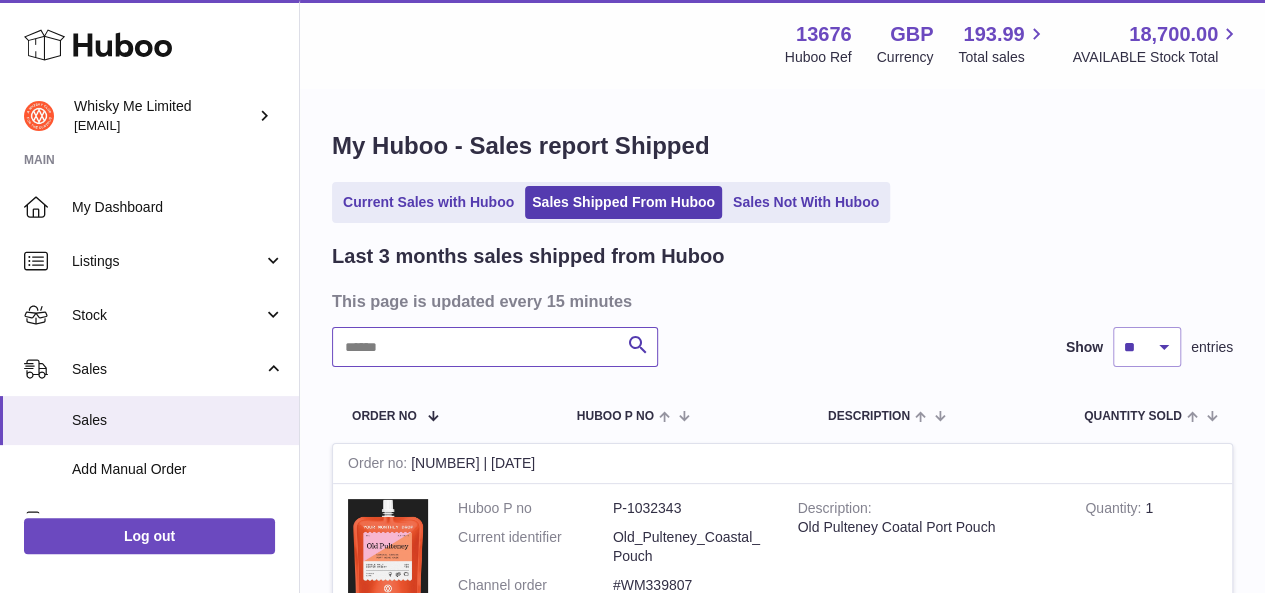 paste on "*******" 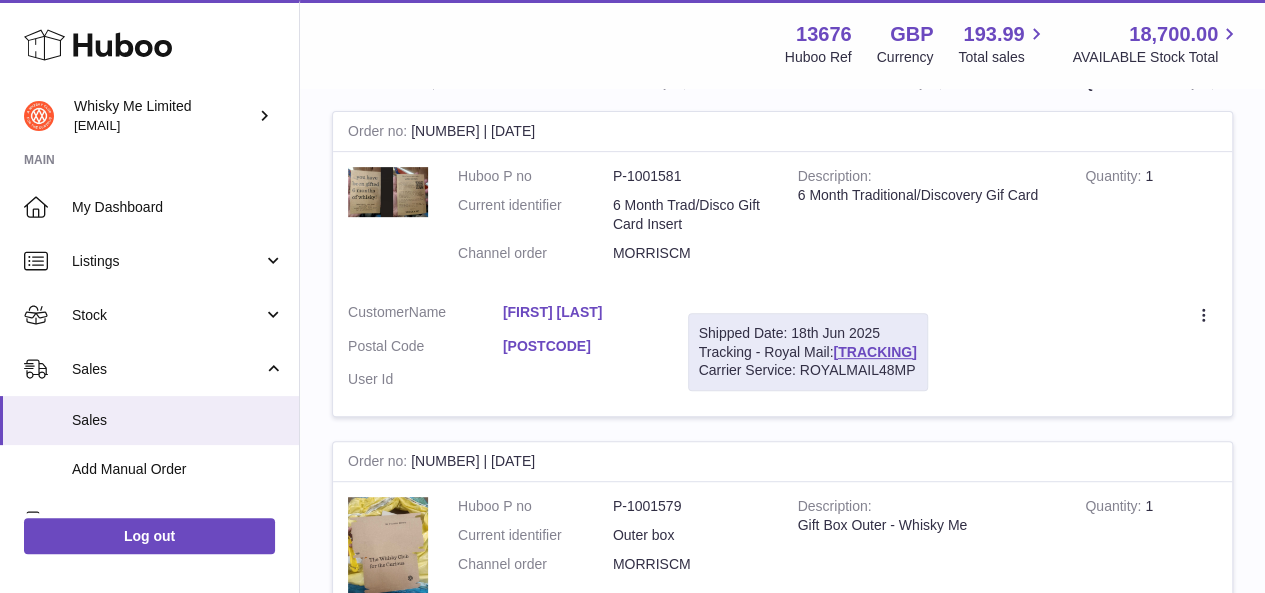 scroll, scrollTop: 300, scrollLeft: 0, axis: vertical 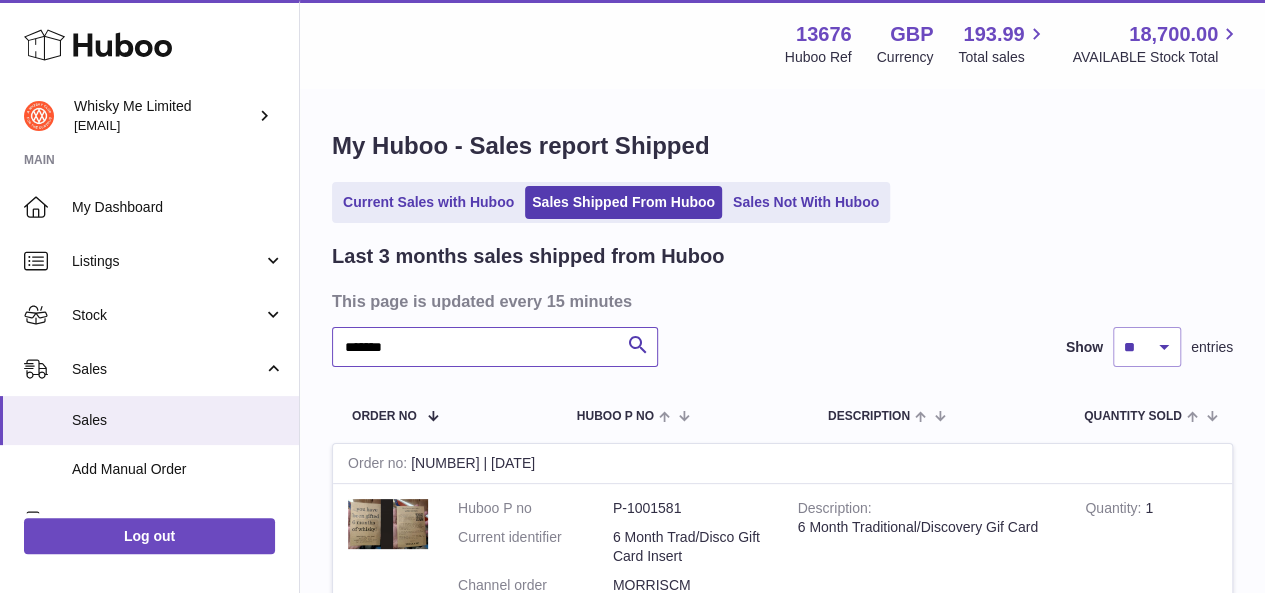 click on "*******" at bounding box center (495, 347) 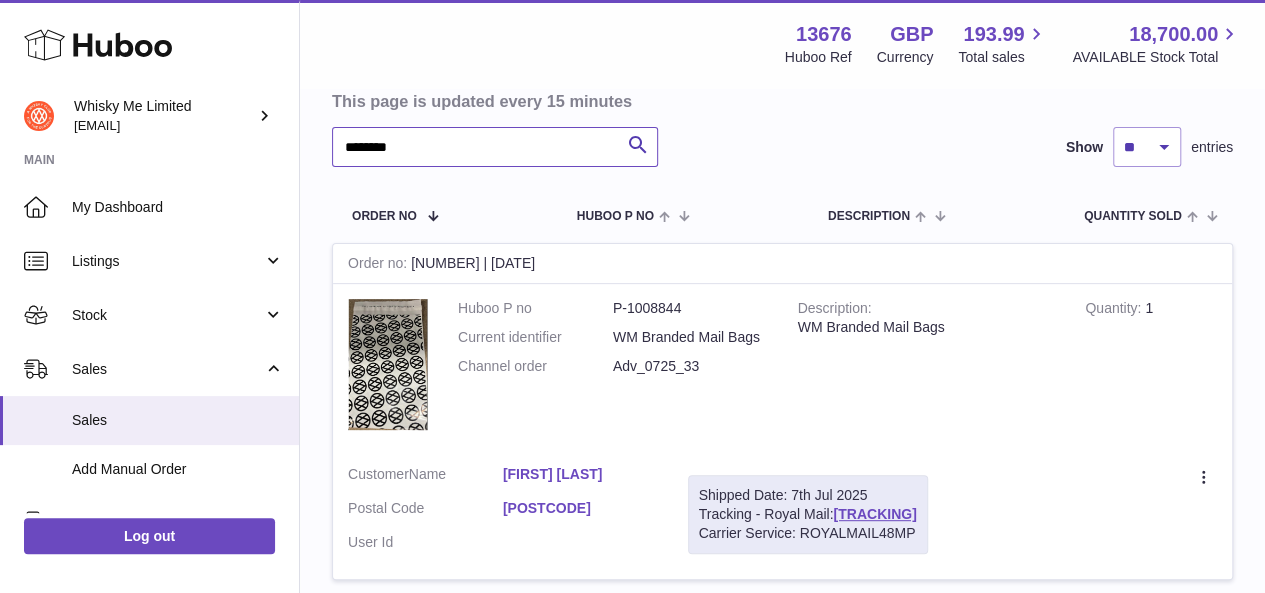 scroll, scrollTop: 300, scrollLeft: 0, axis: vertical 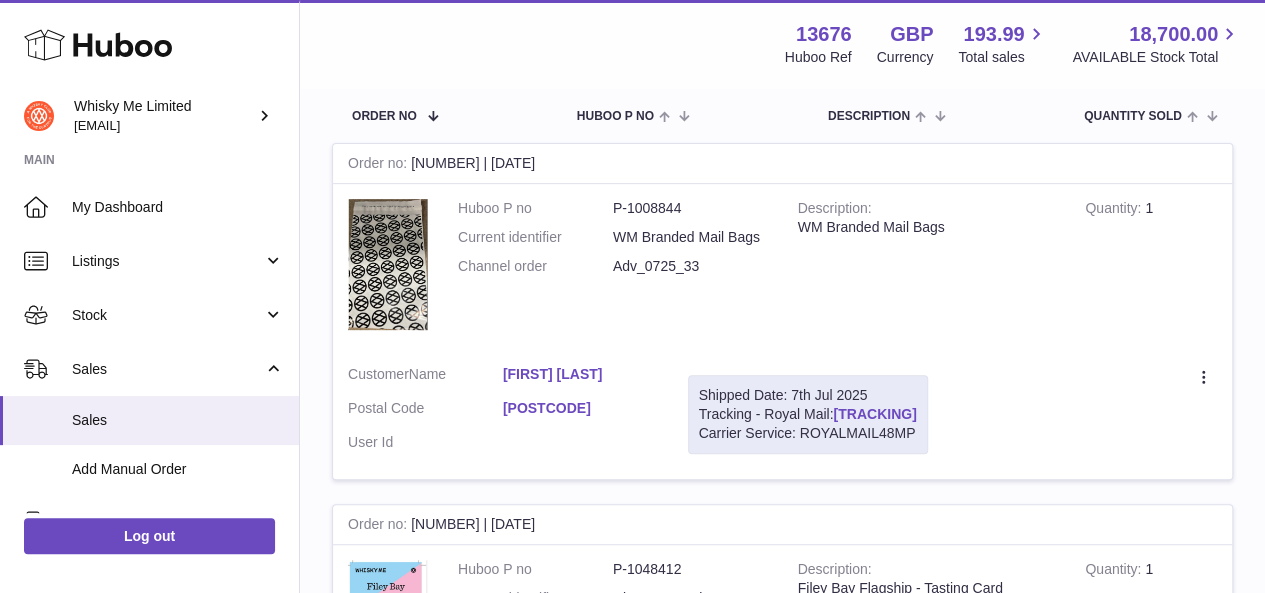 type on "********" 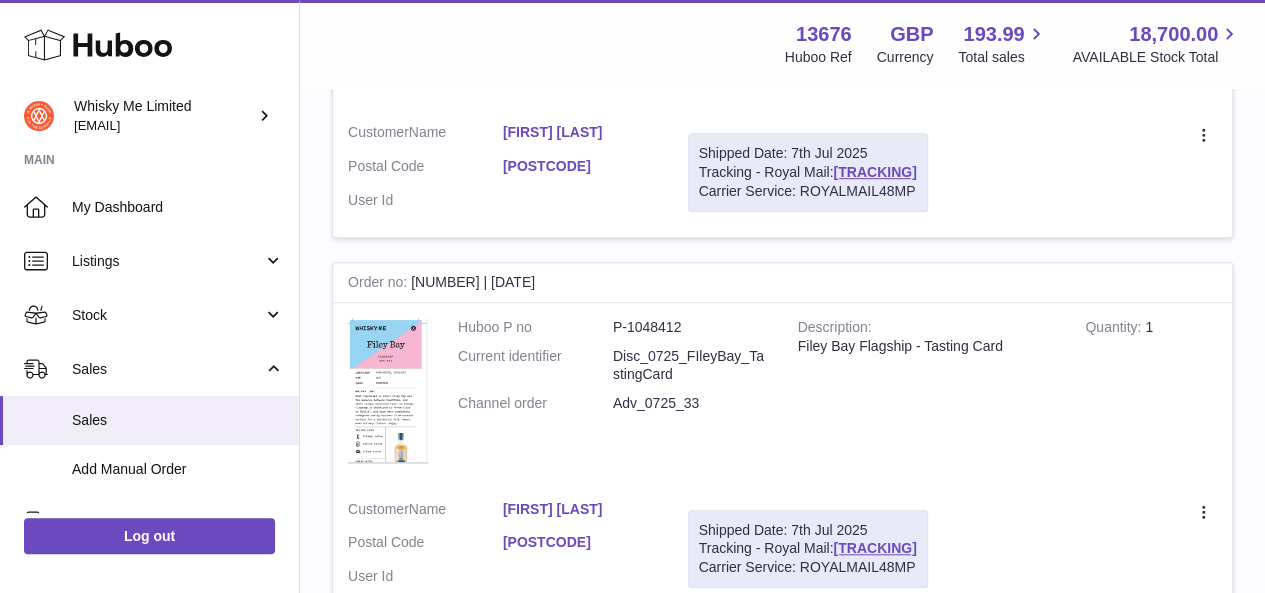 scroll, scrollTop: 600, scrollLeft: 0, axis: vertical 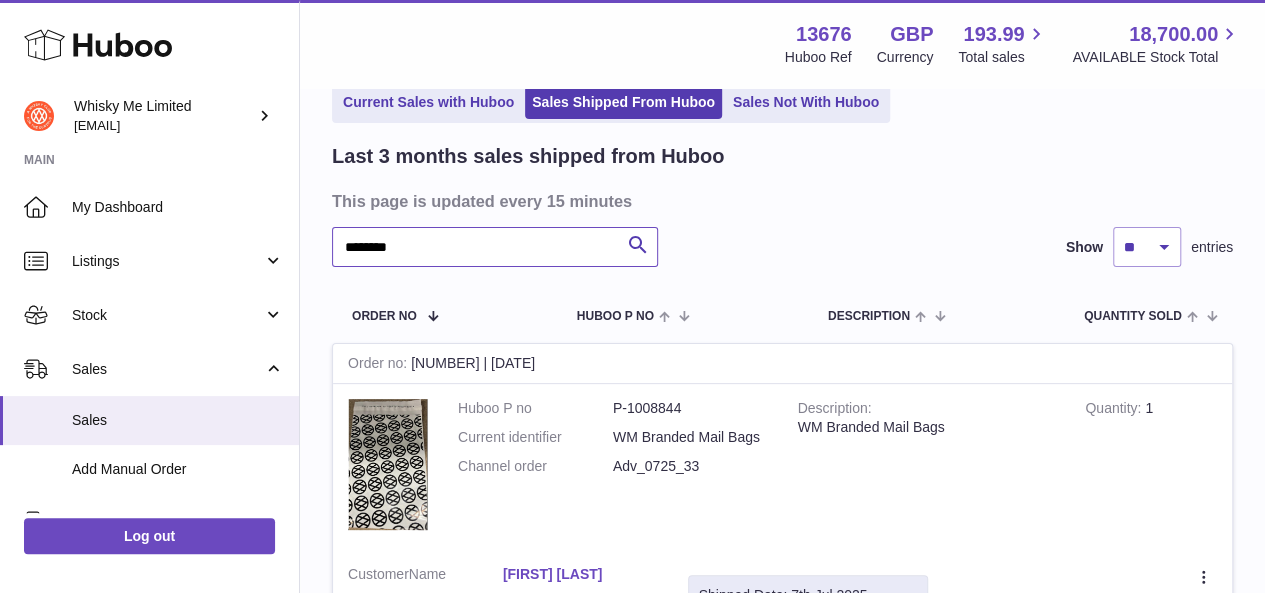 drag, startPoint x: 428, startPoint y: 240, endPoint x: 301, endPoint y: 203, distance: 132.28 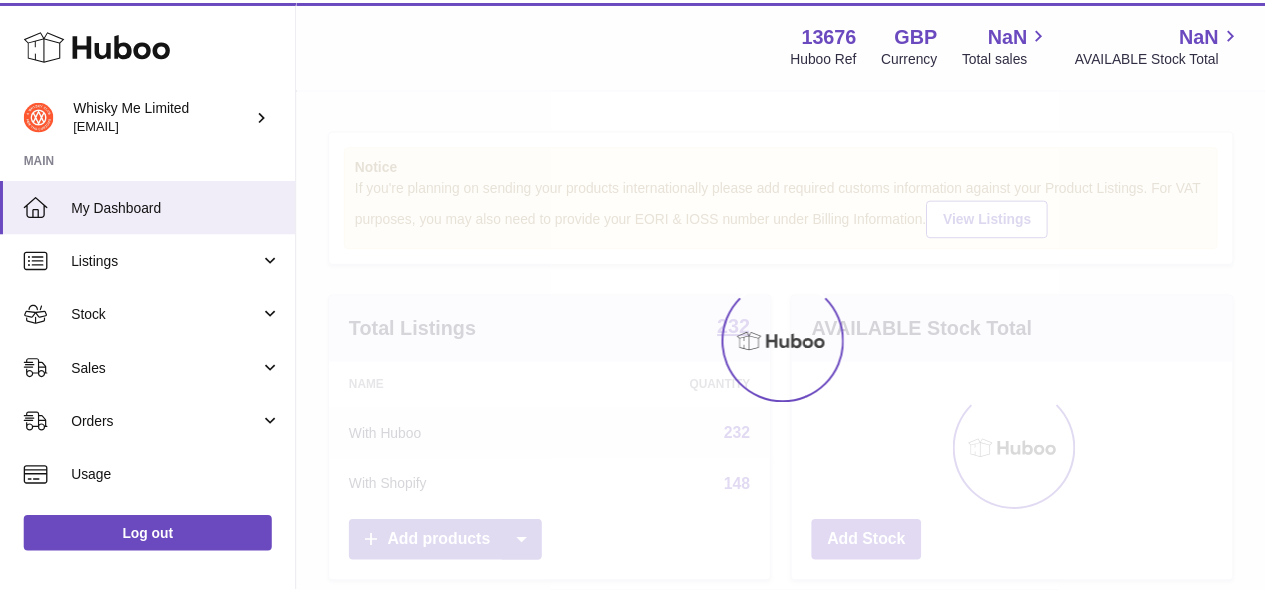 scroll, scrollTop: 0, scrollLeft: 0, axis: both 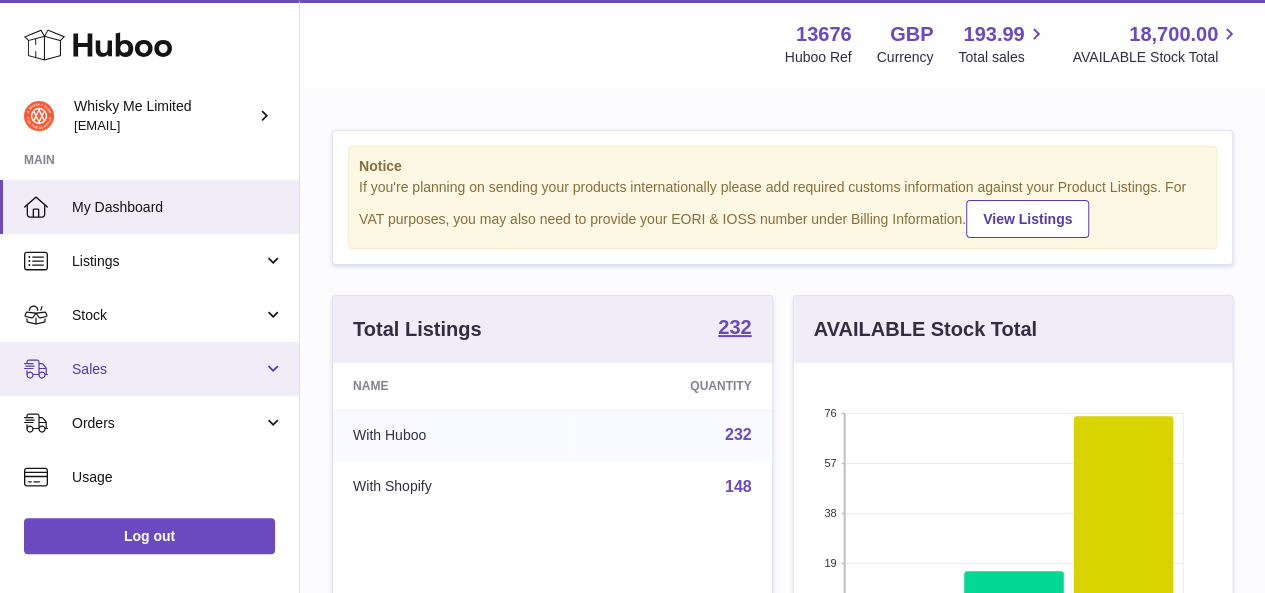 click on "Sales" at bounding box center [167, 369] 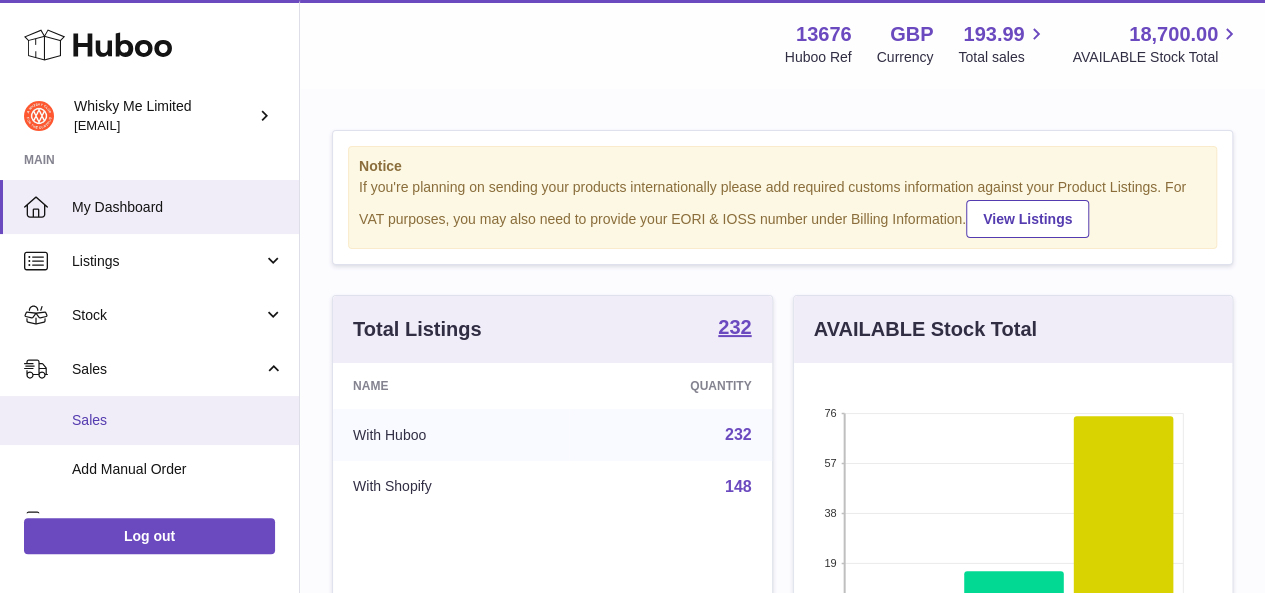 click on "Sales" at bounding box center [149, 420] 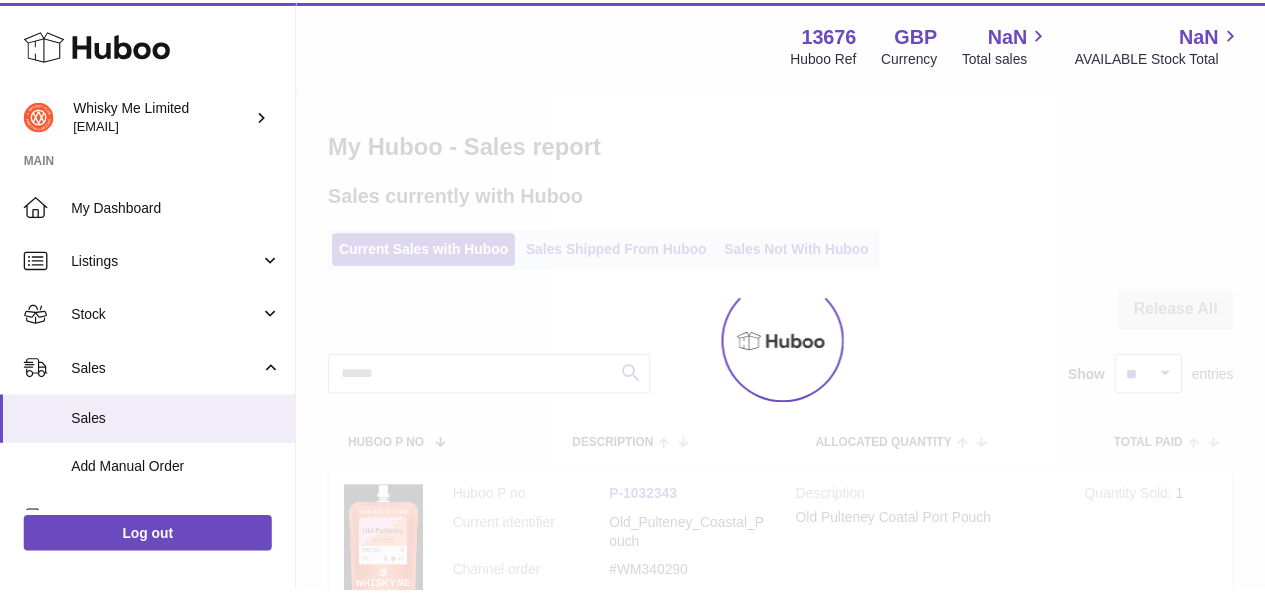 scroll, scrollTop: 0, scrollLeft: 0, axis: both 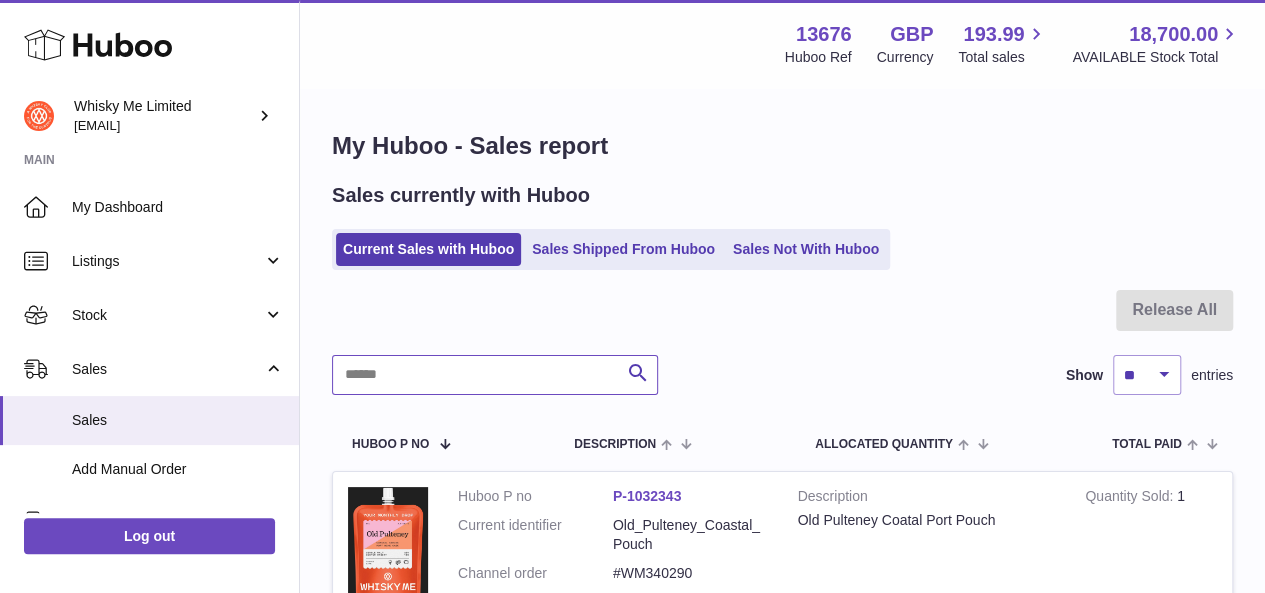 click at bounding box center (495, 375) 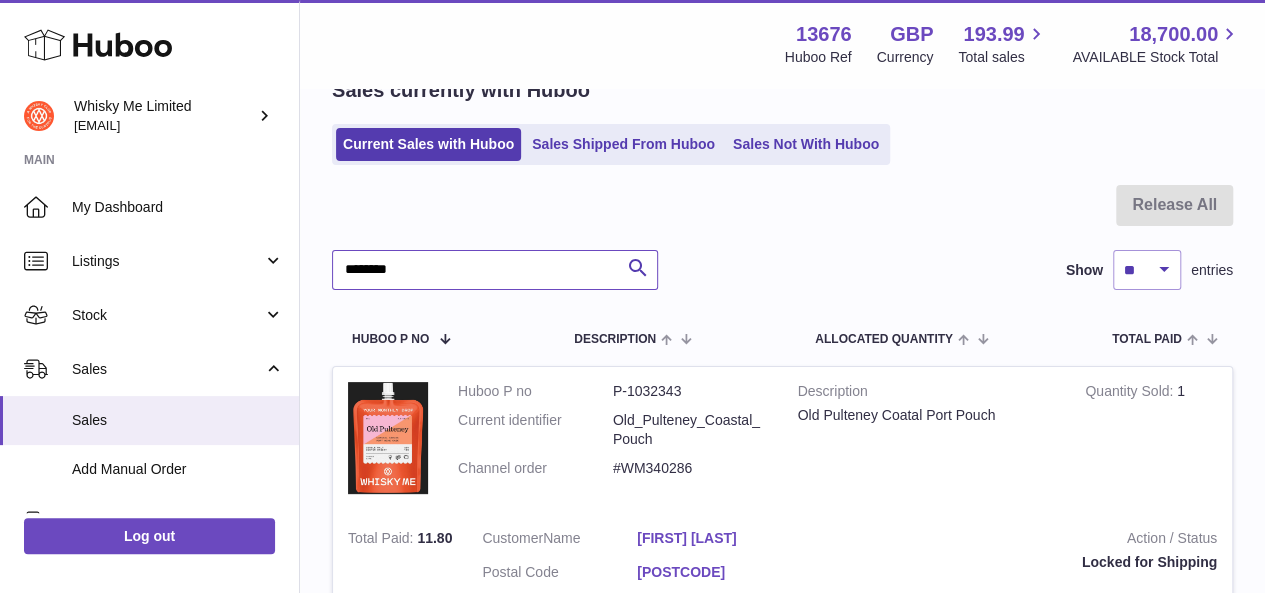 scroll, scrollTop: 0, scrollLeft: 0, axis: both 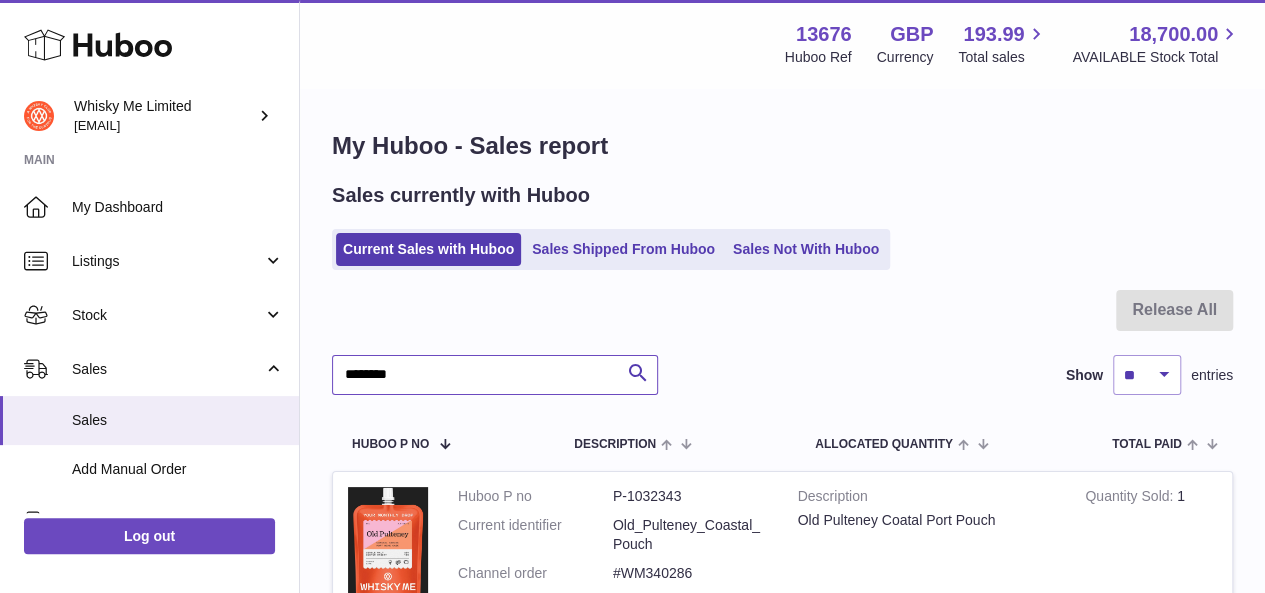 type on "********" 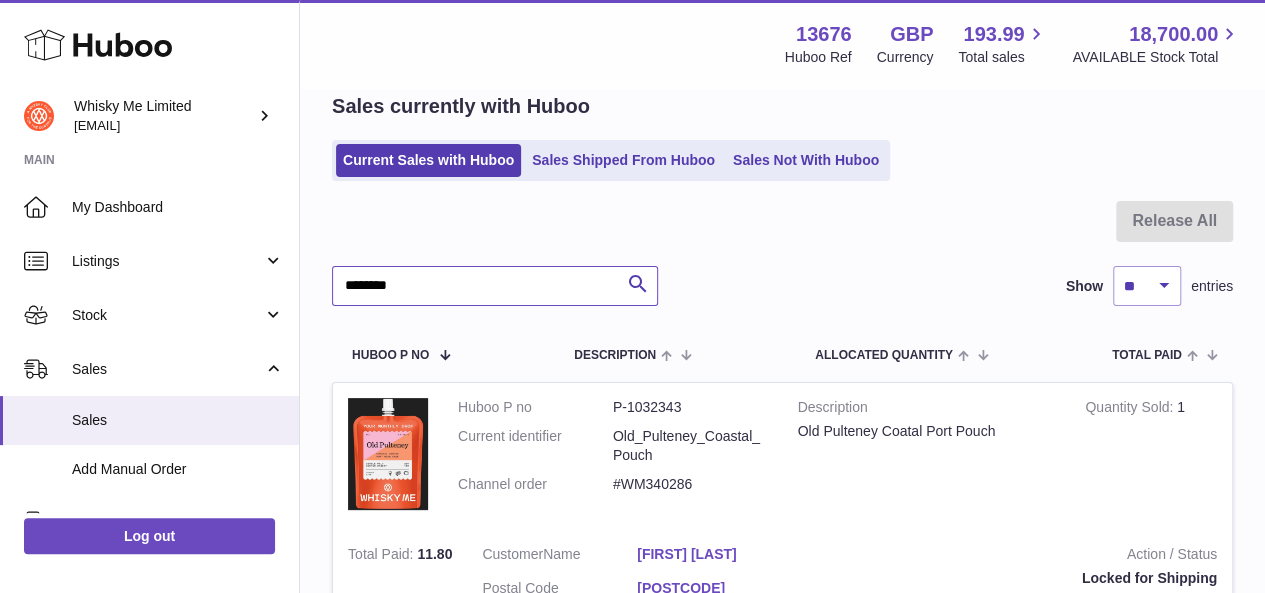 scroll, scrollTop: 200, scrollLeft: 0, axis: vertical 